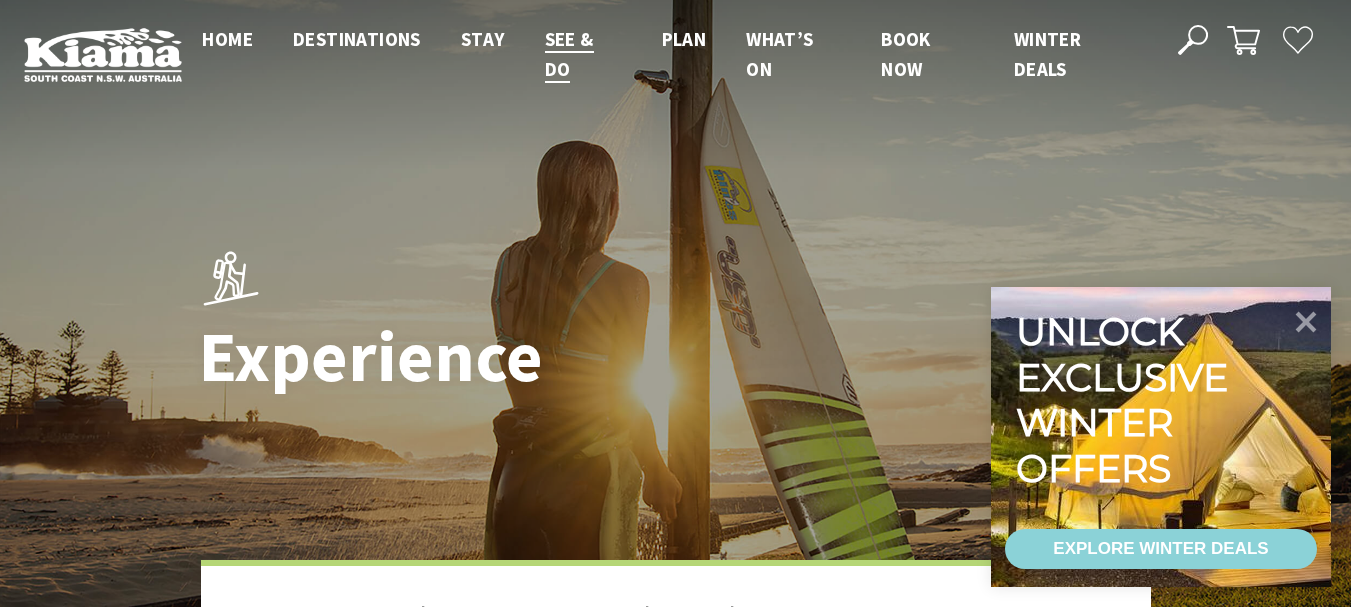 scroll, scrollTop: 0, scrollLeft: 0, axis: both 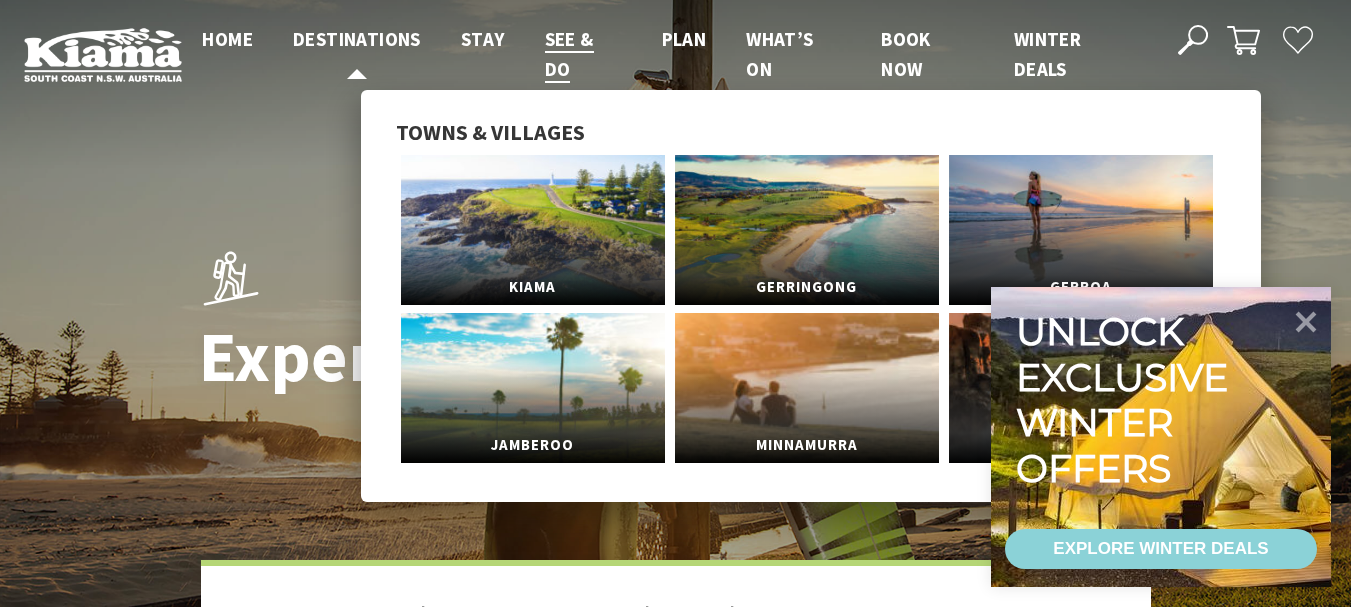 click on "Destinations" at bounding box center (357, 39) 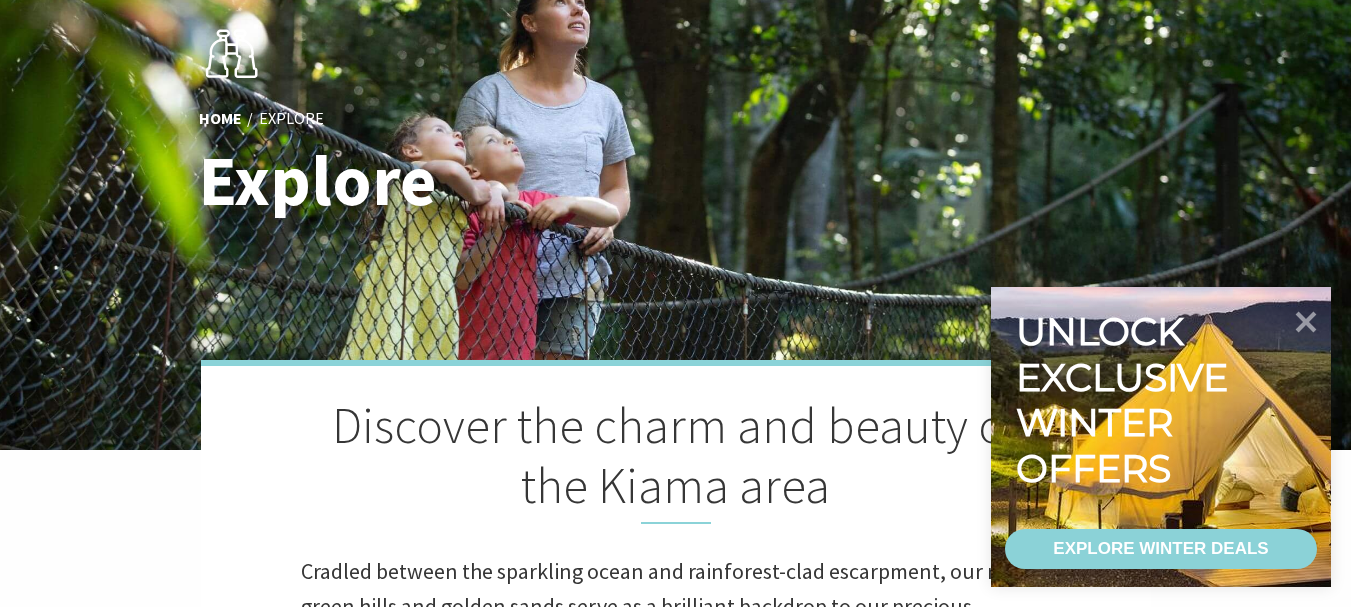 scroll, scrollTop: 0, scrollLeft: 0, axis: both 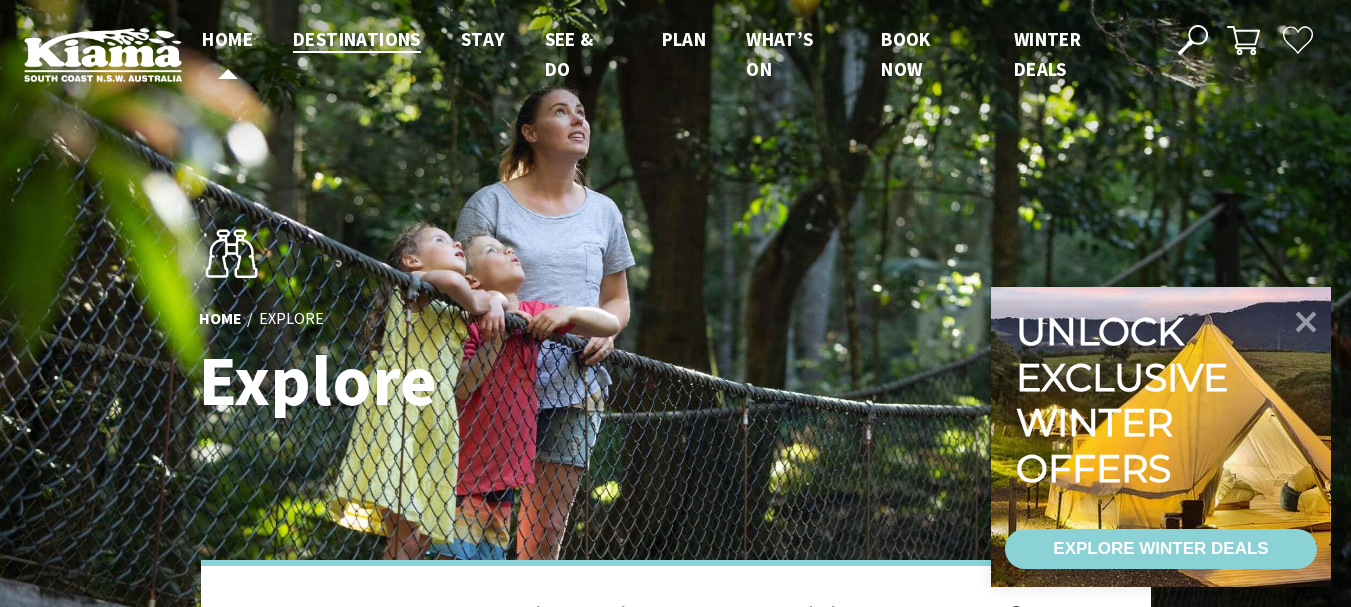 click on "Home" at bounding box center (227, 39) 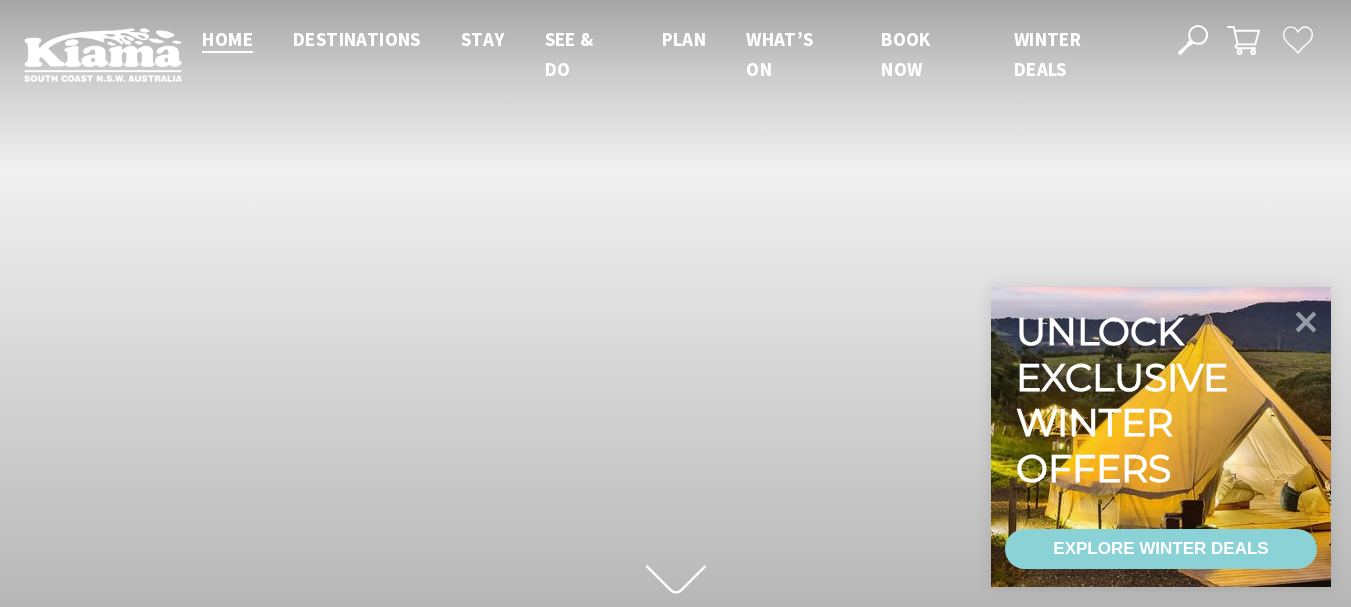 scroll, scrollTop: 0, scrollLeft: 0, axis: both 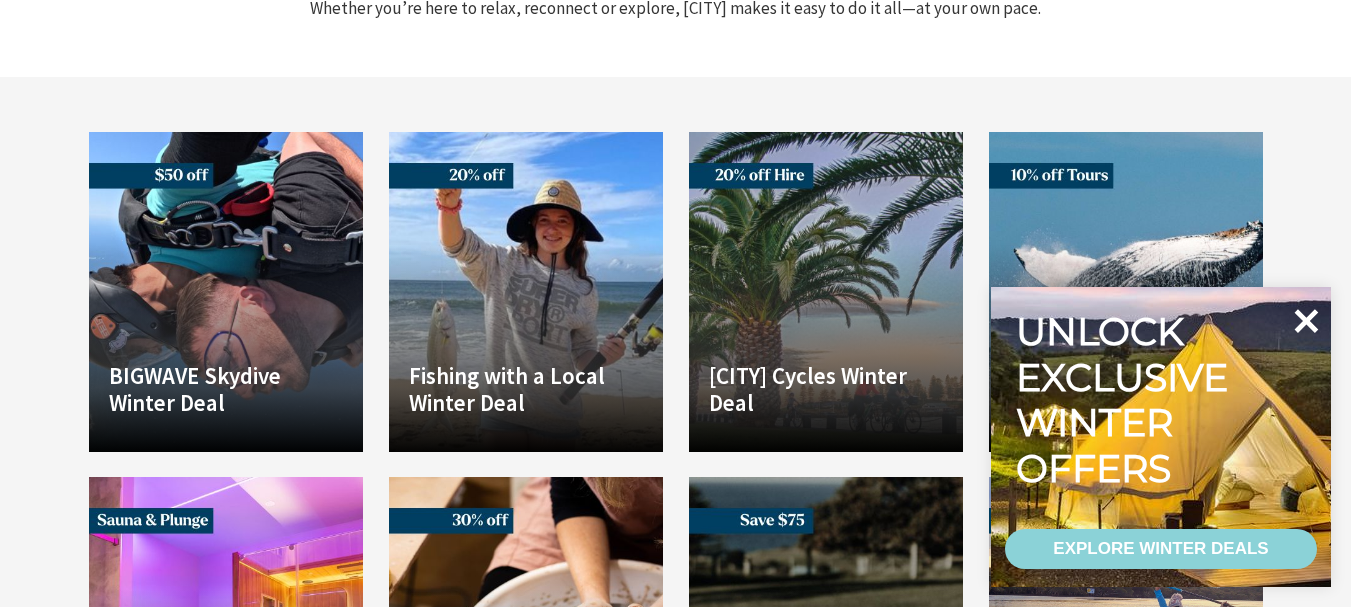 click 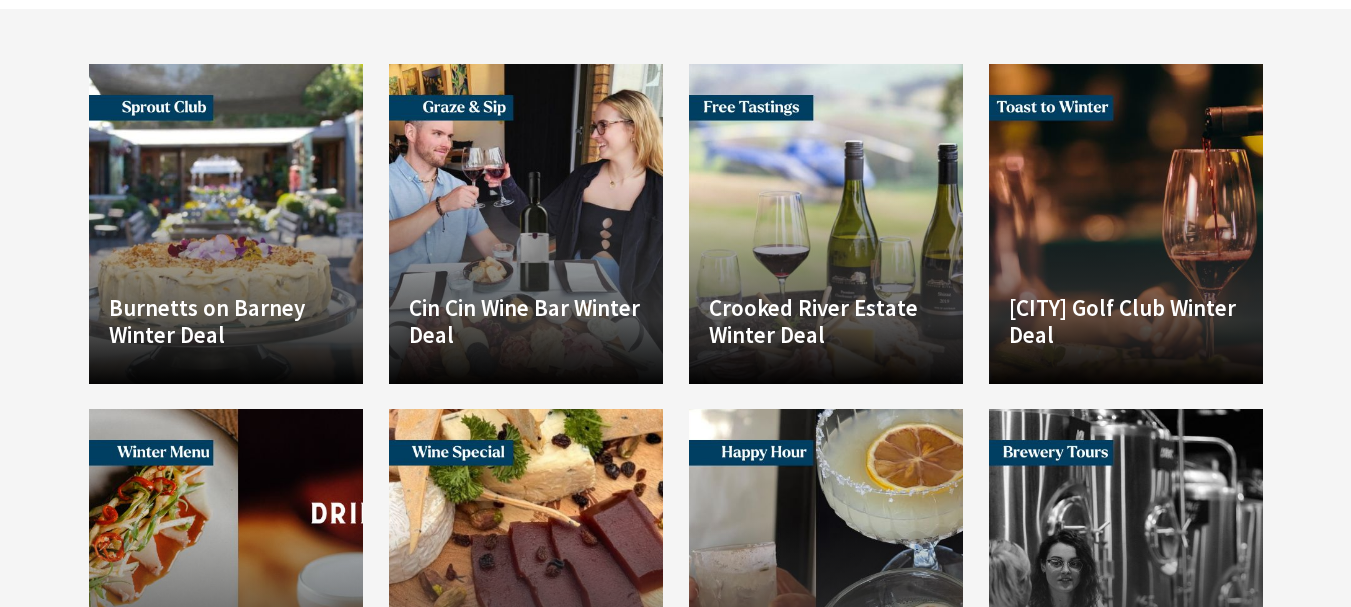 scroll, scrollTop: 2300, scrollLeft: 0, axis: vertical 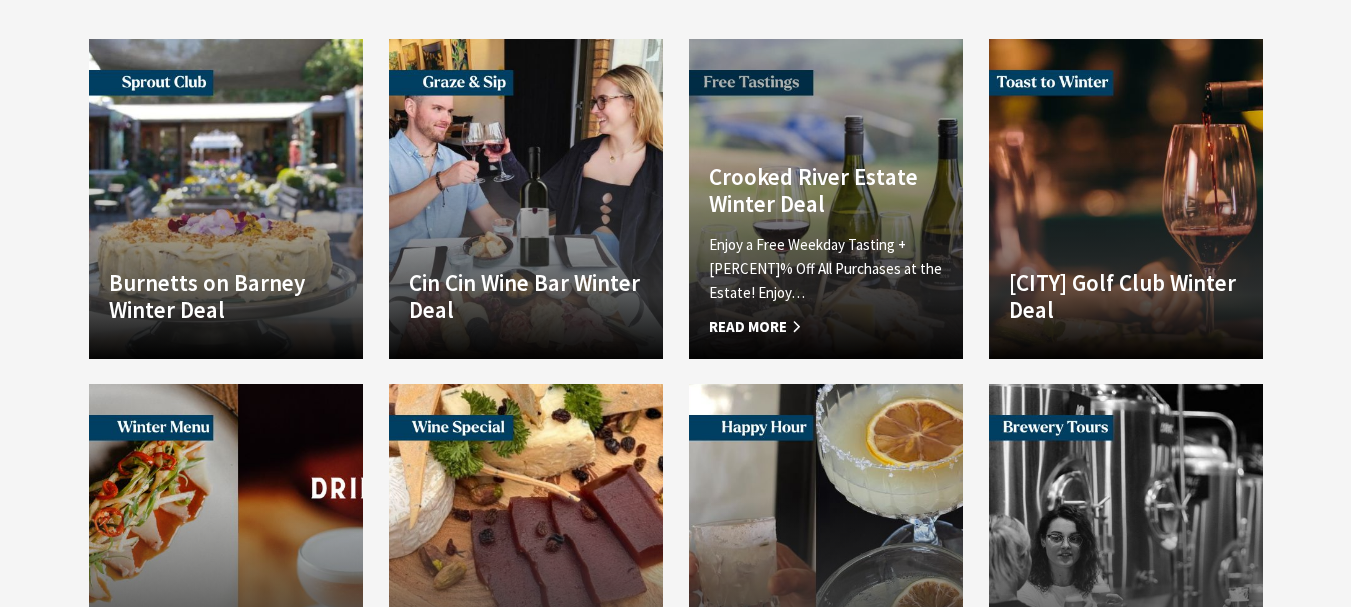 click on "Crooked River Estate Winter Deal" at bounding box center (826, 190) 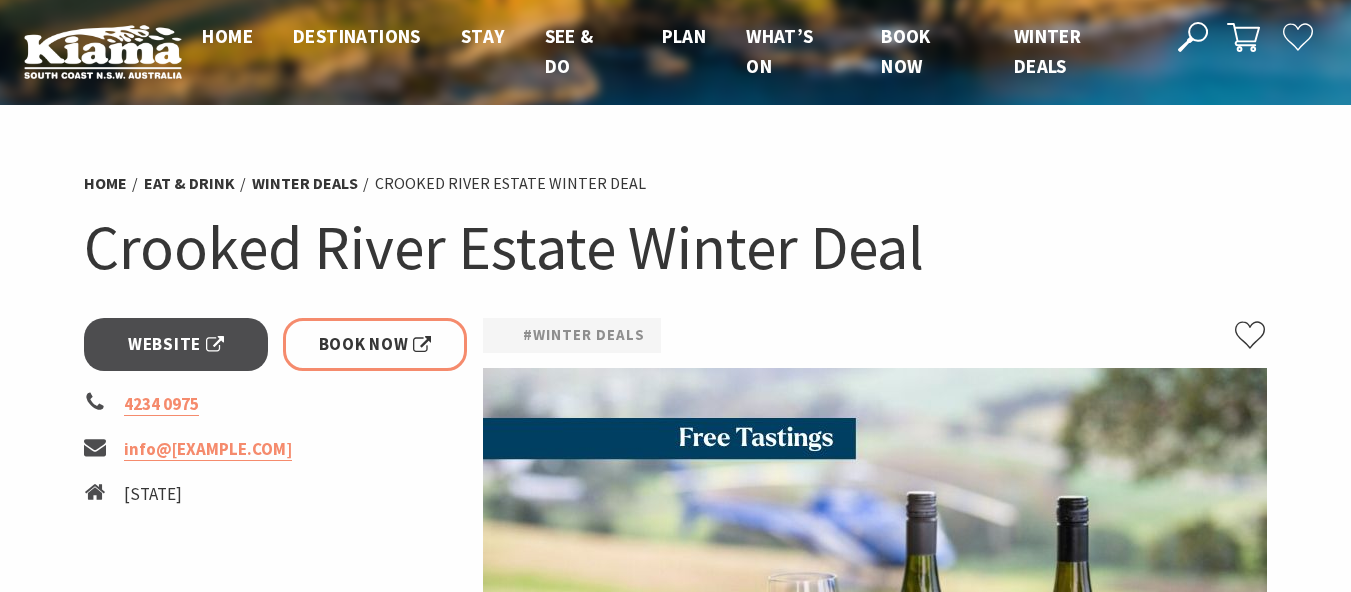 scroll, scrollTop: 0, scrollLeft: 0, axis: both 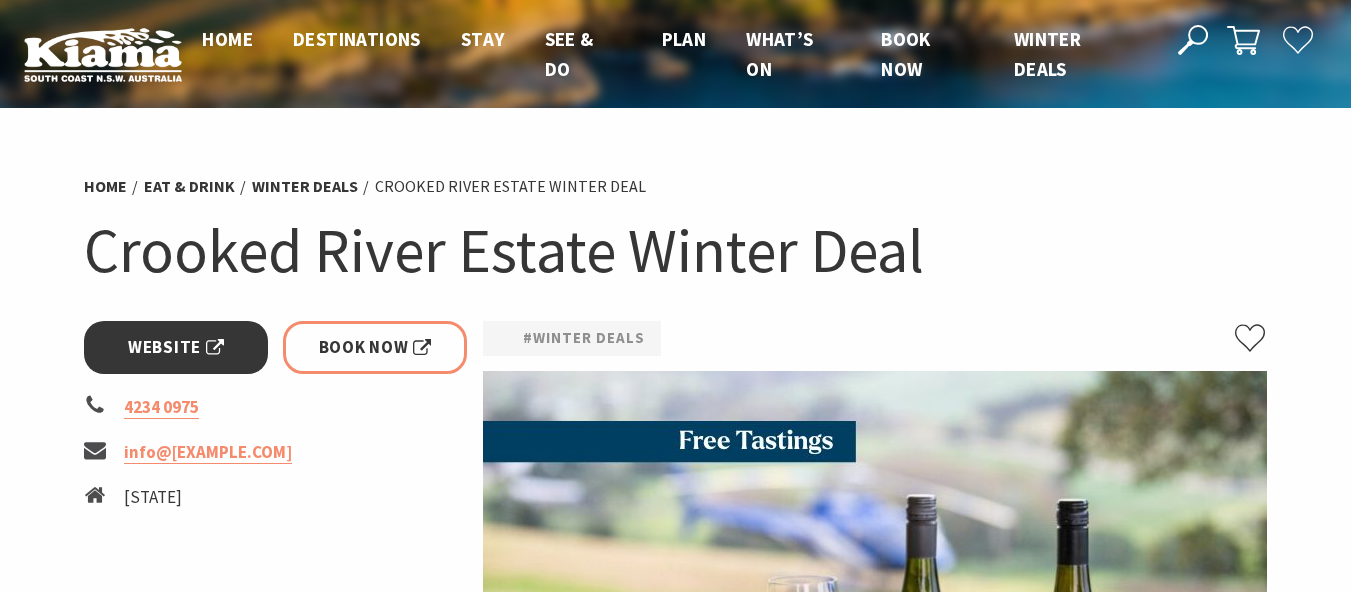 click on "Website" at bounding box center (176, 347) 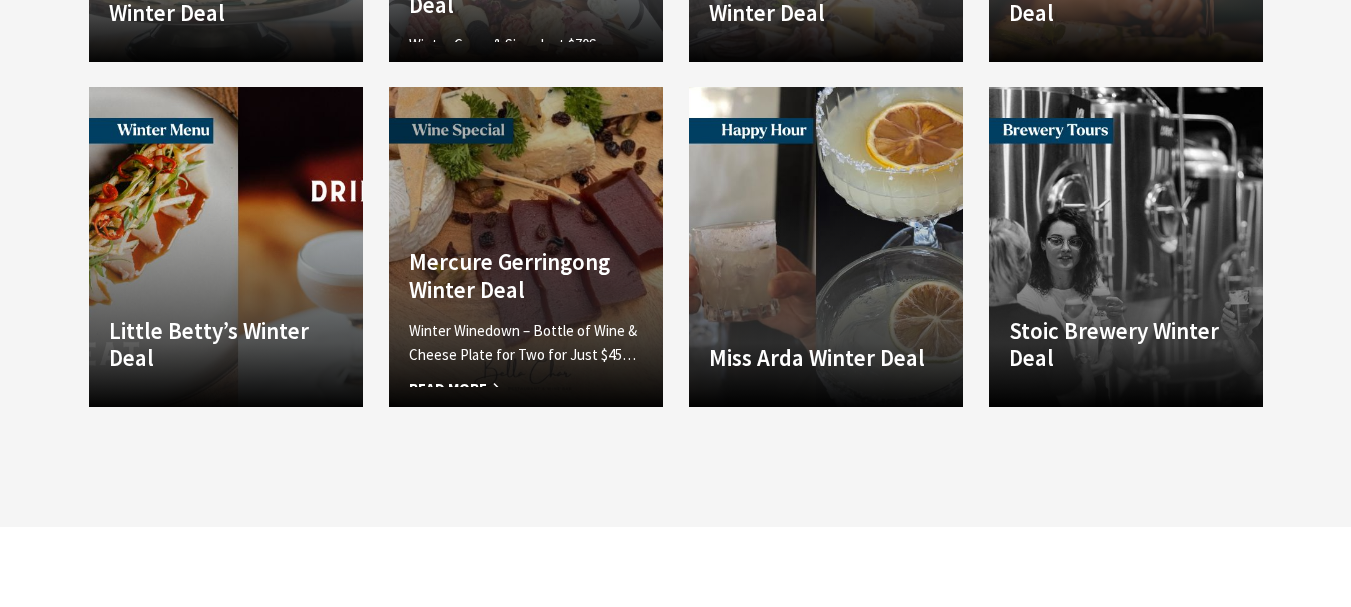 scroll, scrollTop: 2600, scrollLeft: 0, axis: vertical 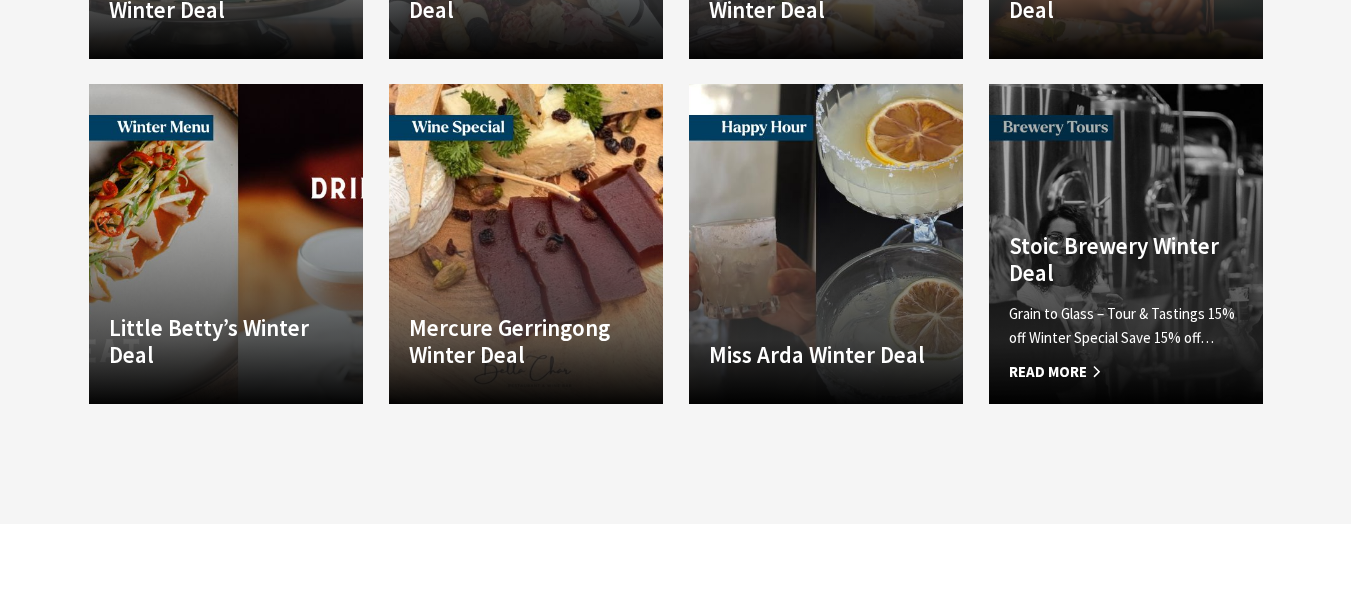 click on "Stoic Brewery Winter Deal" at bounding box center [1126, 259] 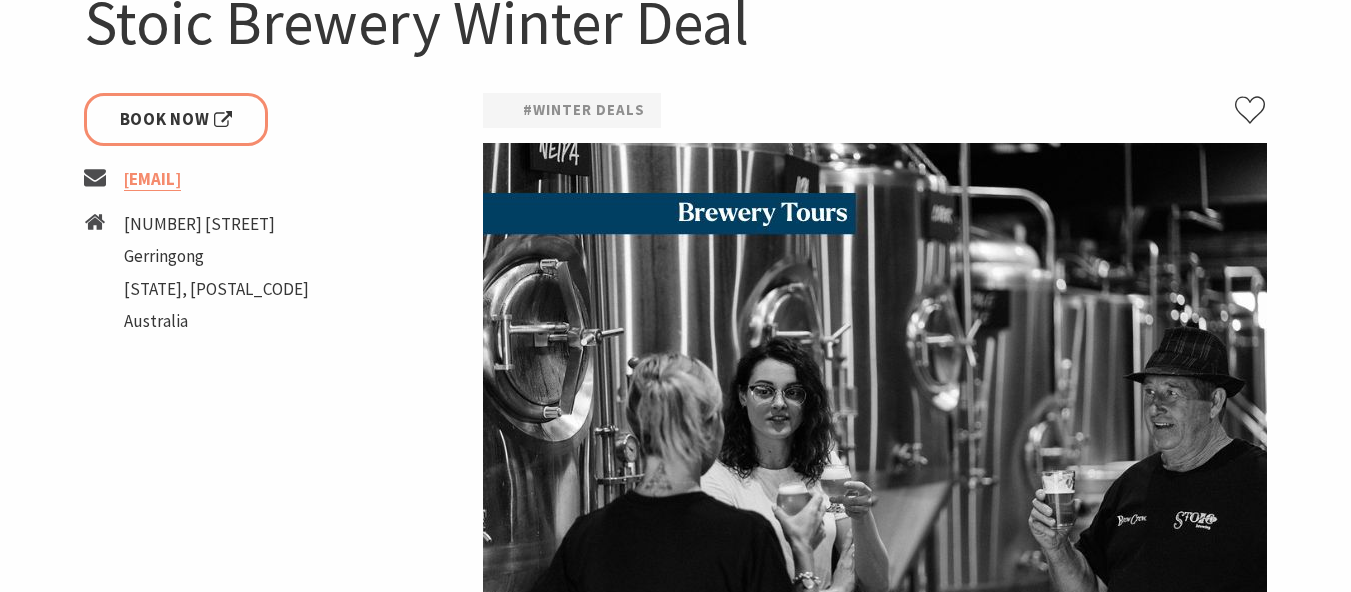 scroll, scrollTop: 100, scrollLeft: 0, axis: vertical 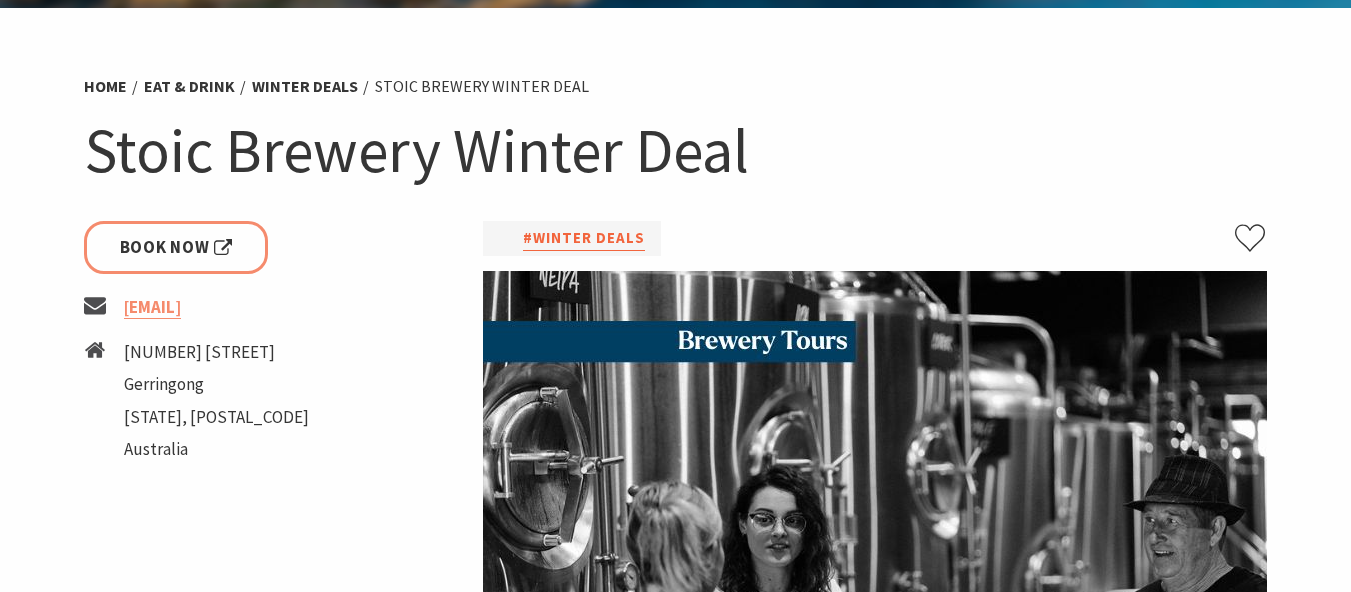 click on "#Winter Deals" at bounding box center (584, 238) 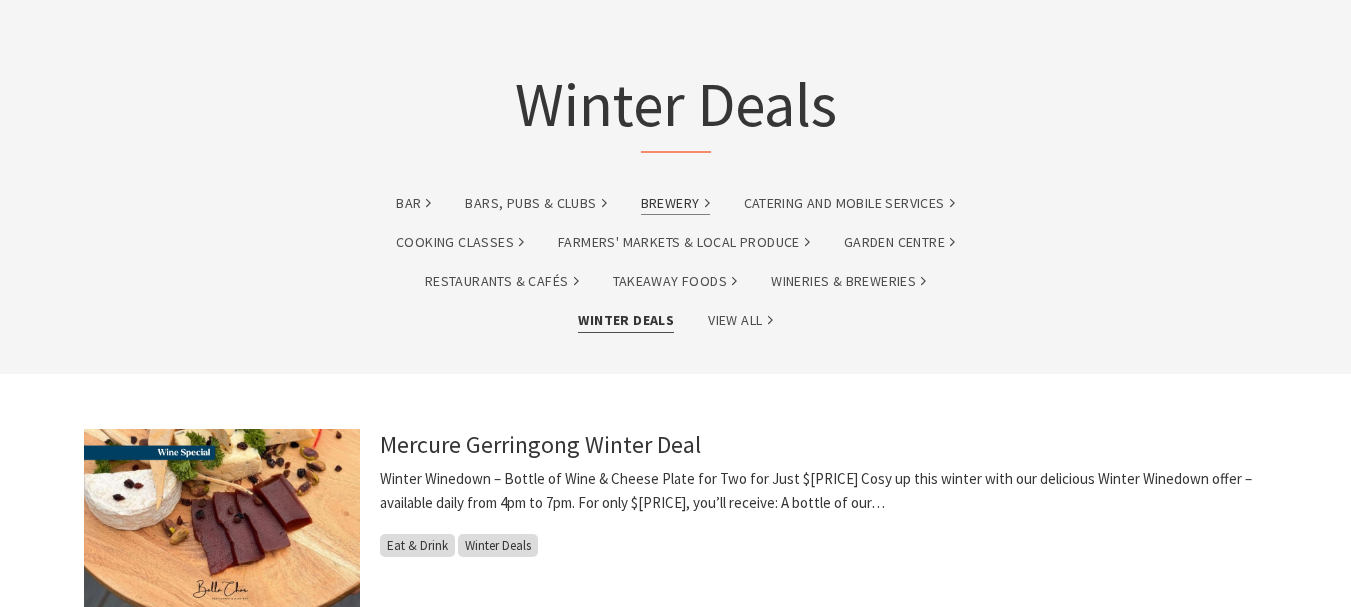 scroll, scrollTop: 0, scrollLeft: 0, axis: both 